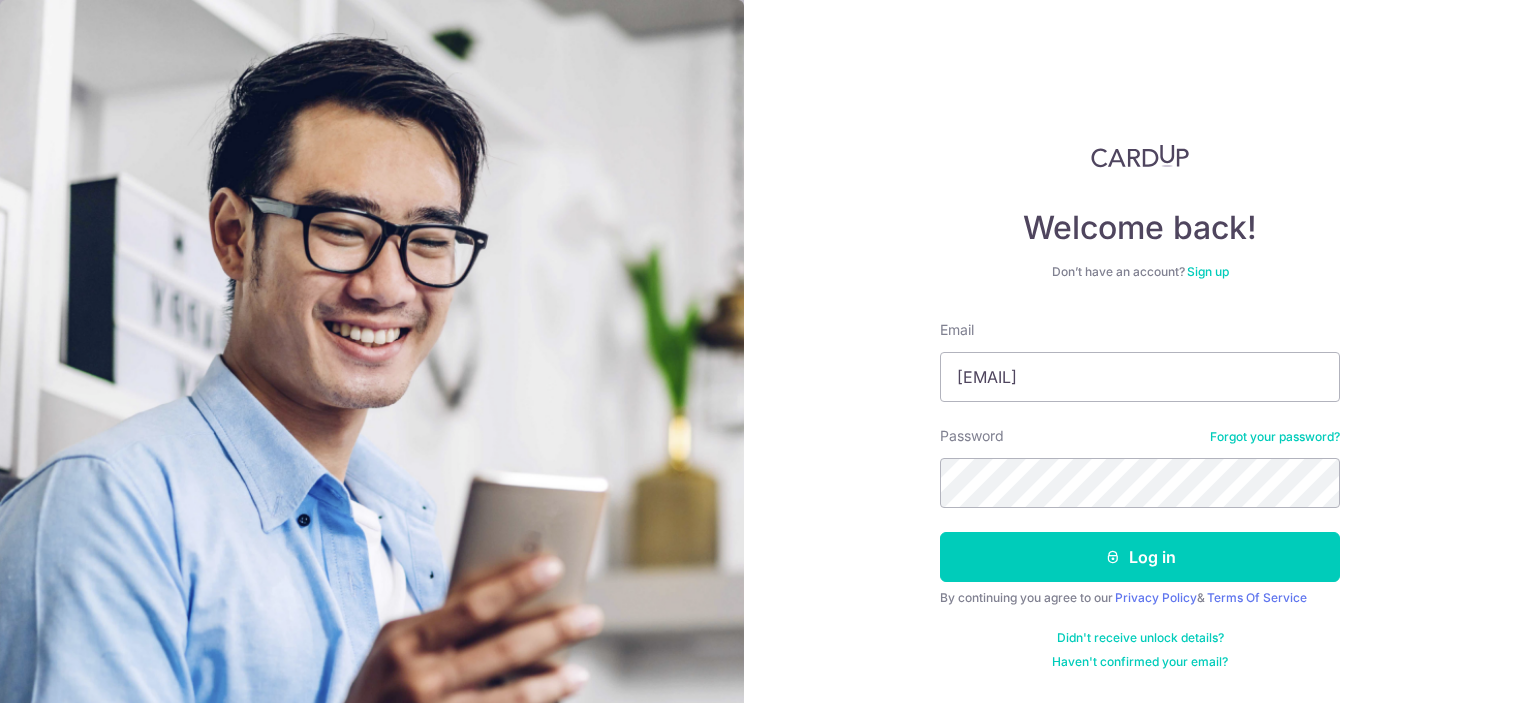 scroll, scrollTop: 0, scrollLeft: 0, axis: both 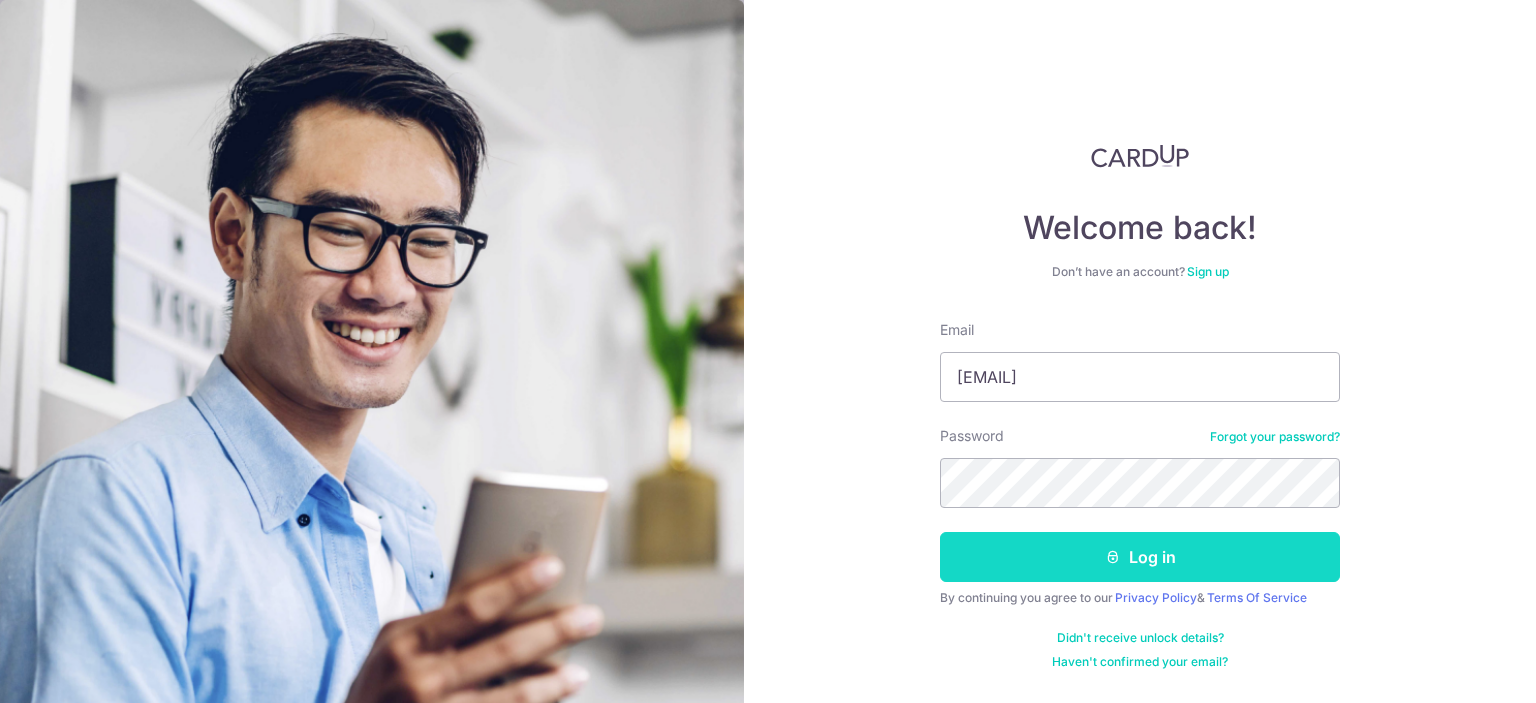 click on "Log in" at bounding box center (1140, 557) 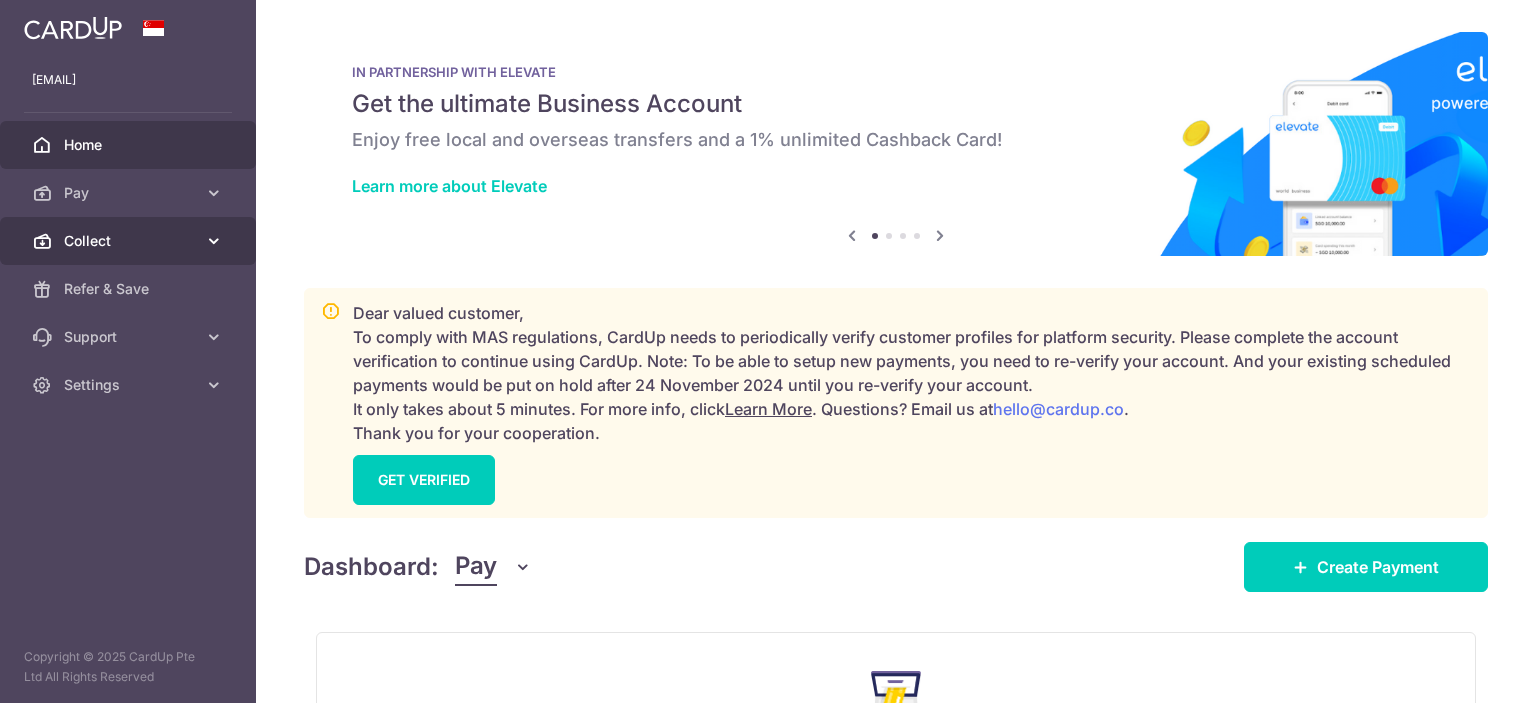 scroll, scrollTop: 0, scrollLeft: 0, axis: both 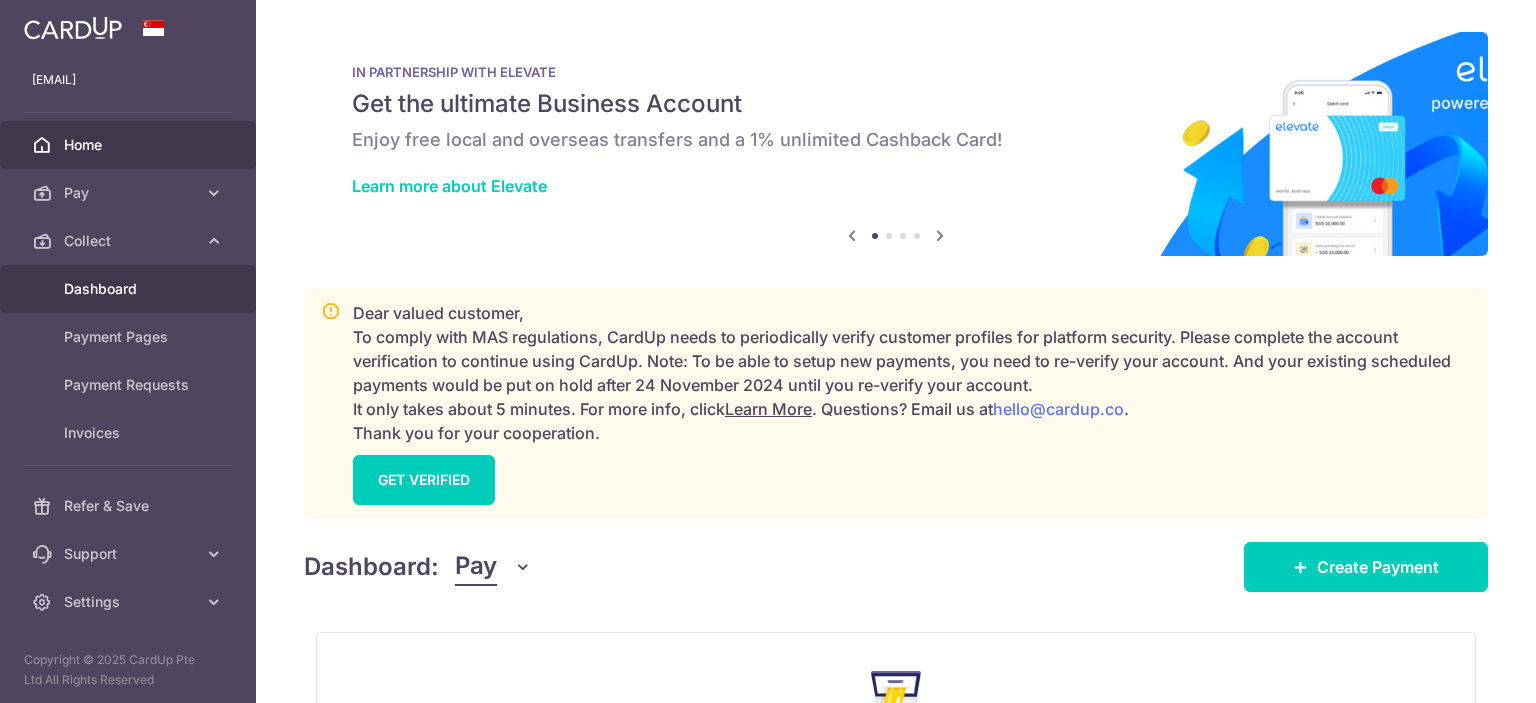 click on "Dashboard" at bounding box center [130, 289] 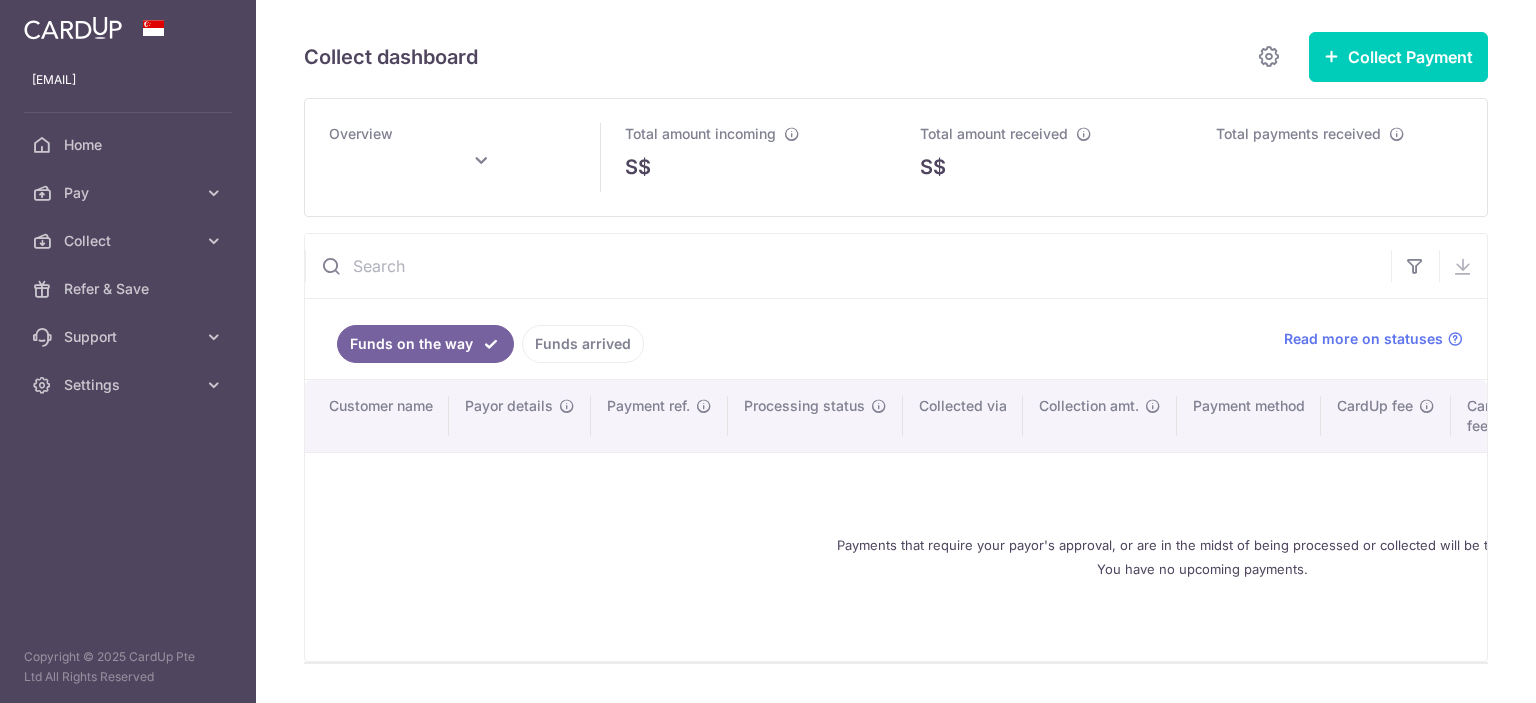 scroll, scrollTop: 0, scrollLeft: 0, axis: both 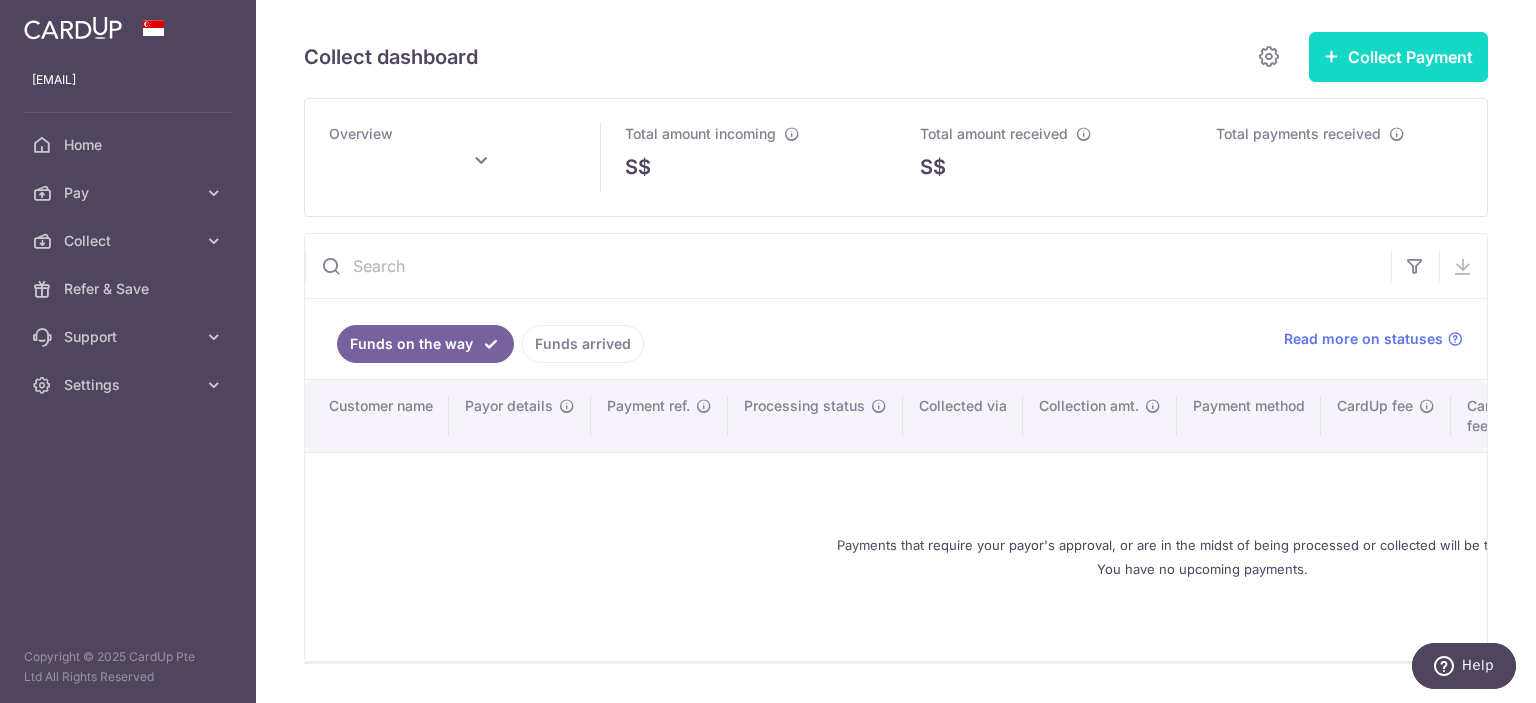 click on "Collect Payment" at bounding box center (1398, 57) 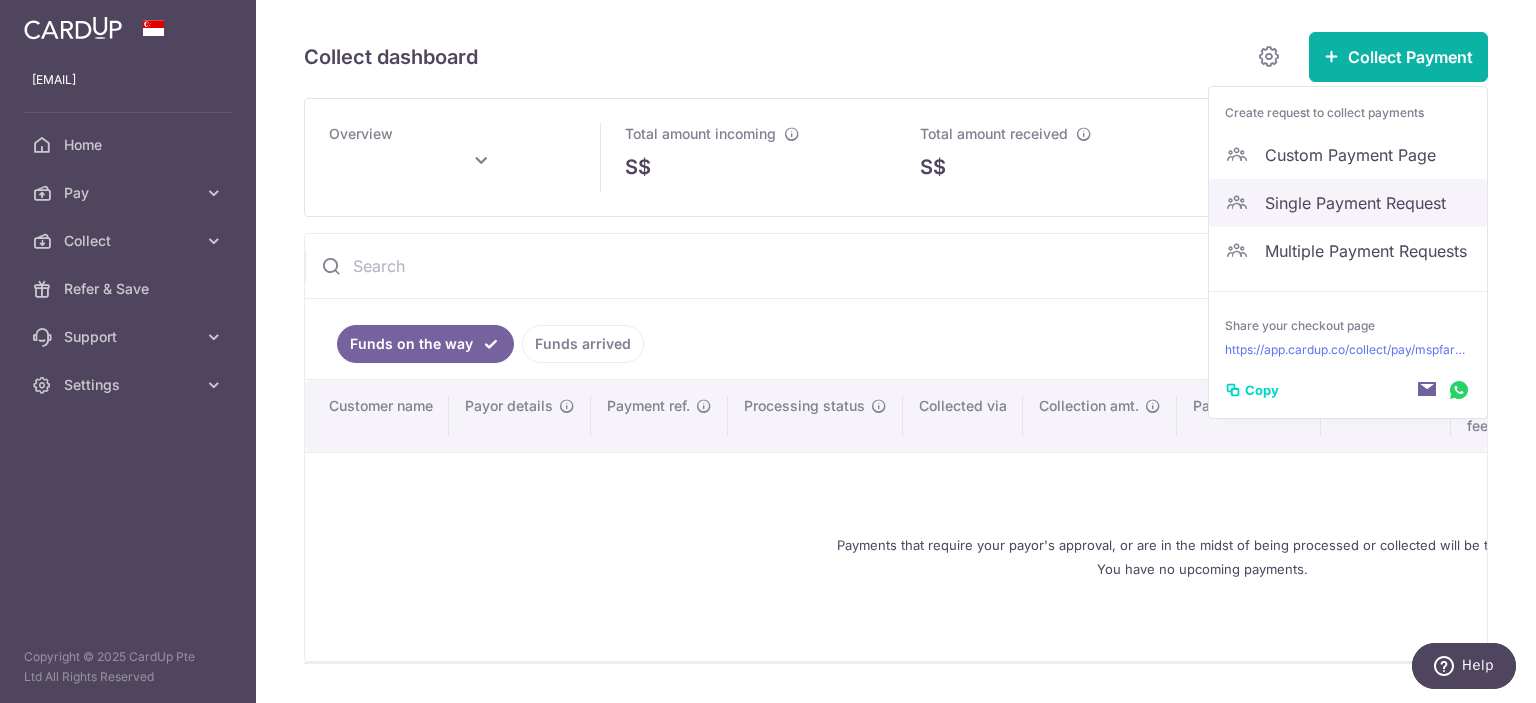 click on "Single Payment Request" at bounding box center [1368, 203] 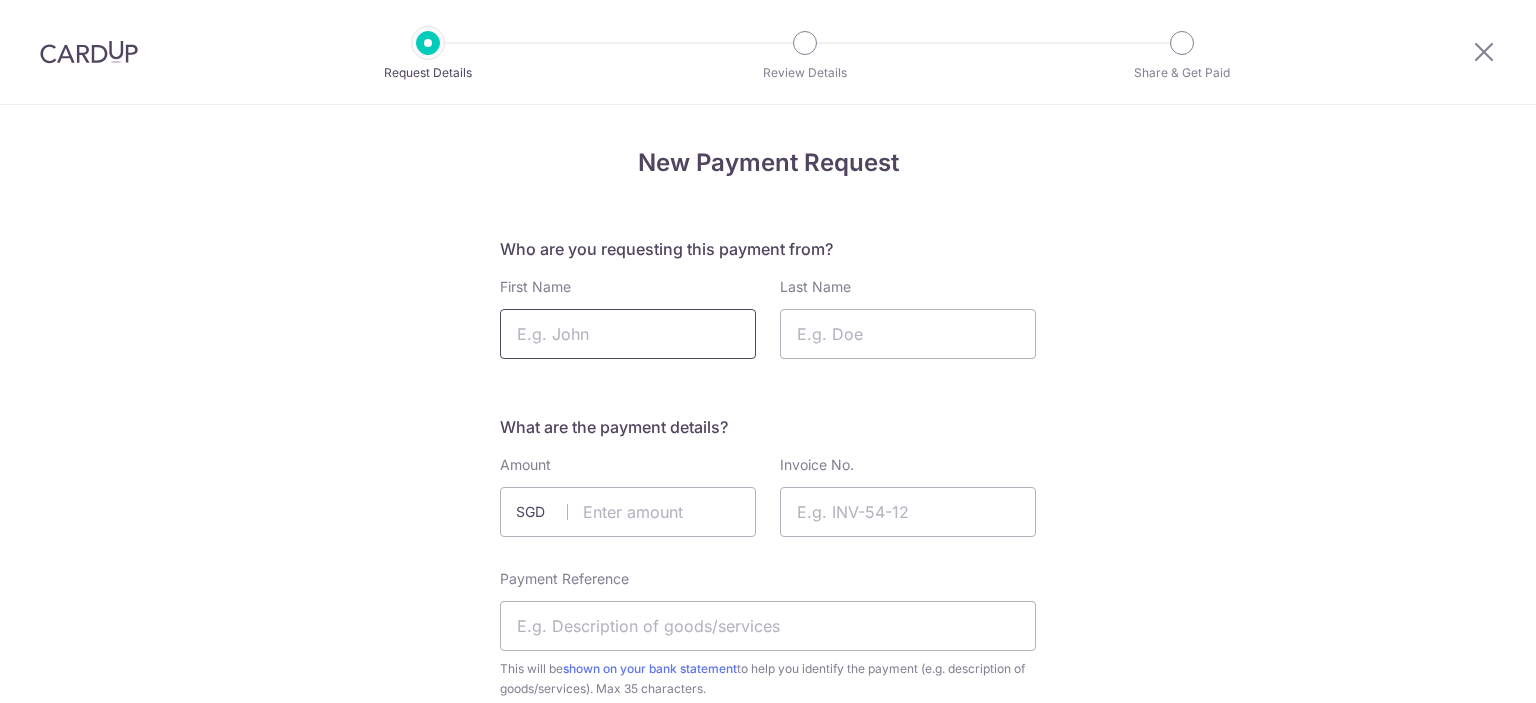 scroll, scrollTop: 0, scrollLeft: 0, axis: both 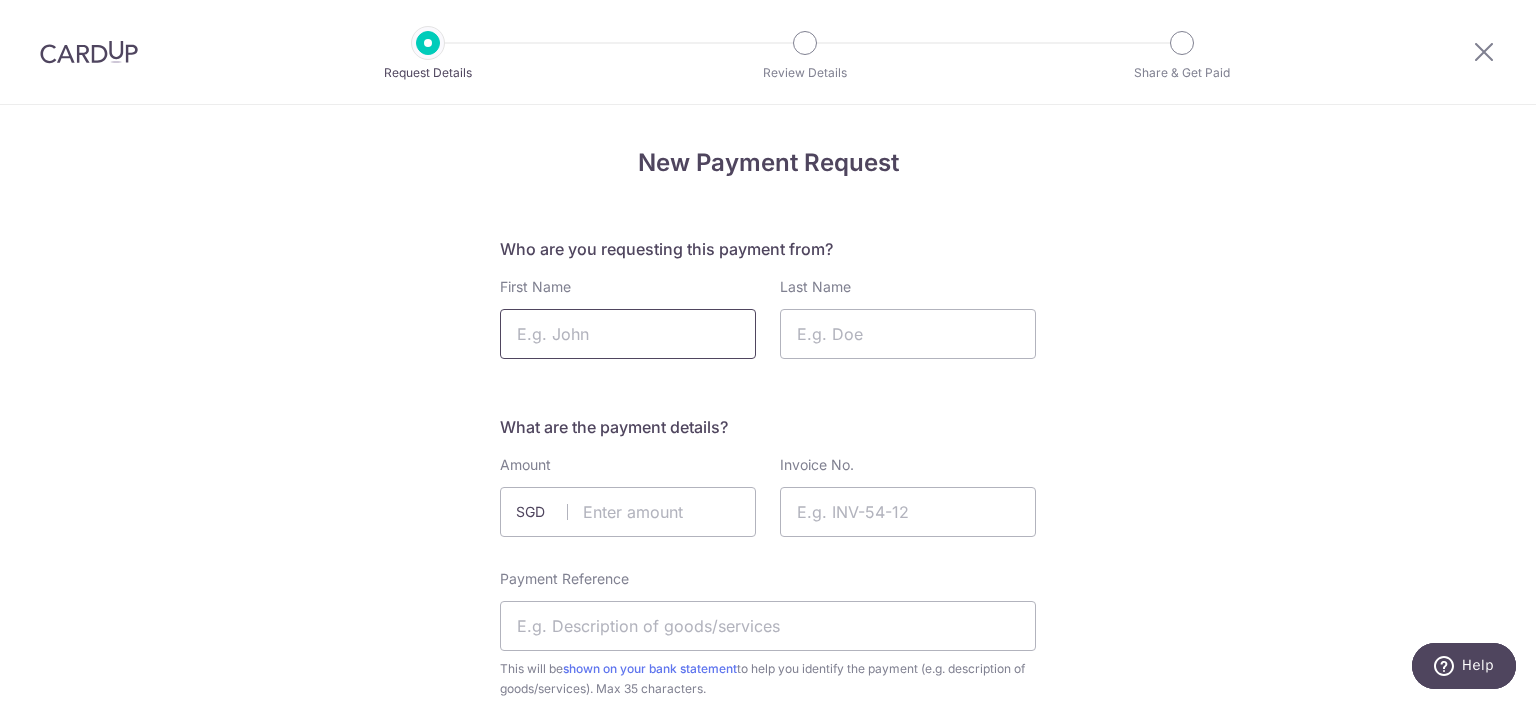 click on "First Name" at bounding box center (628, 334) 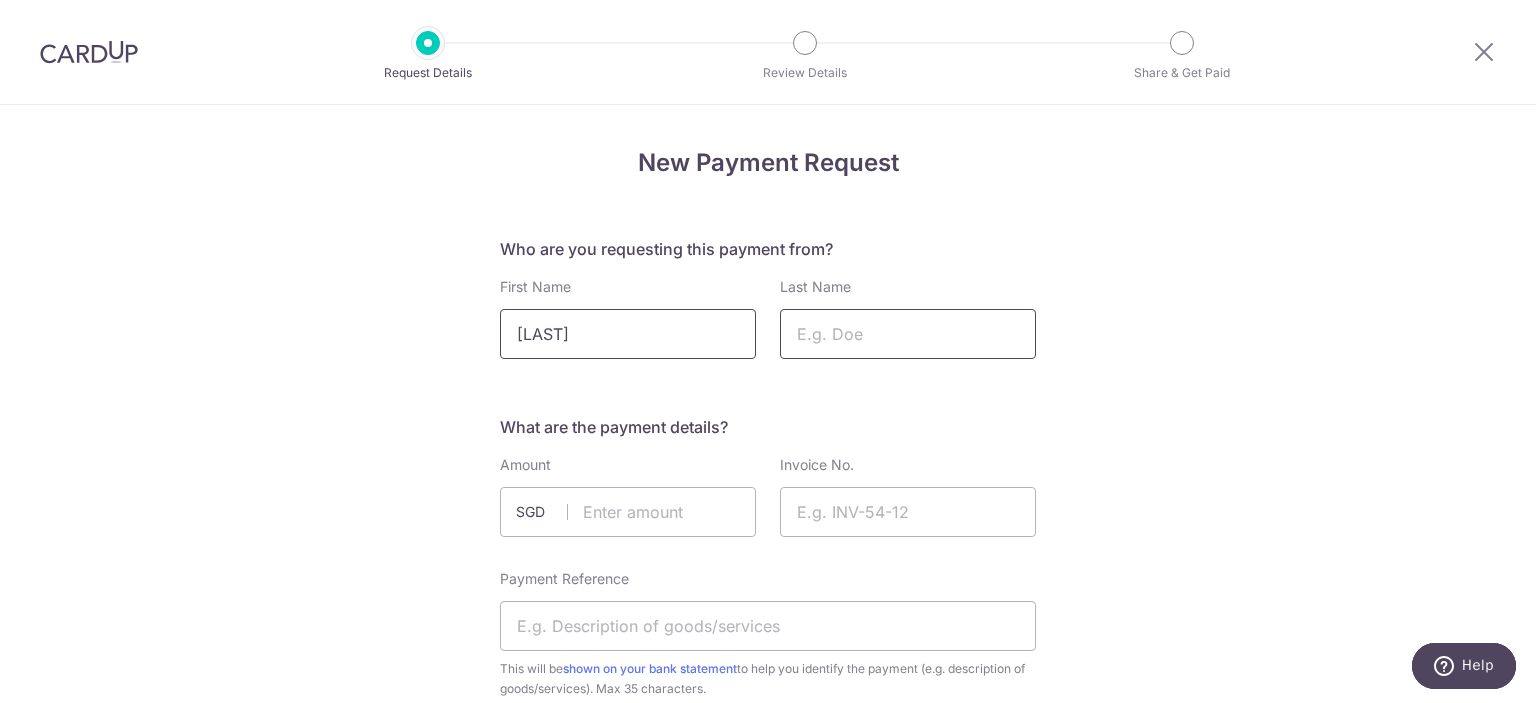 type on "Rahman" 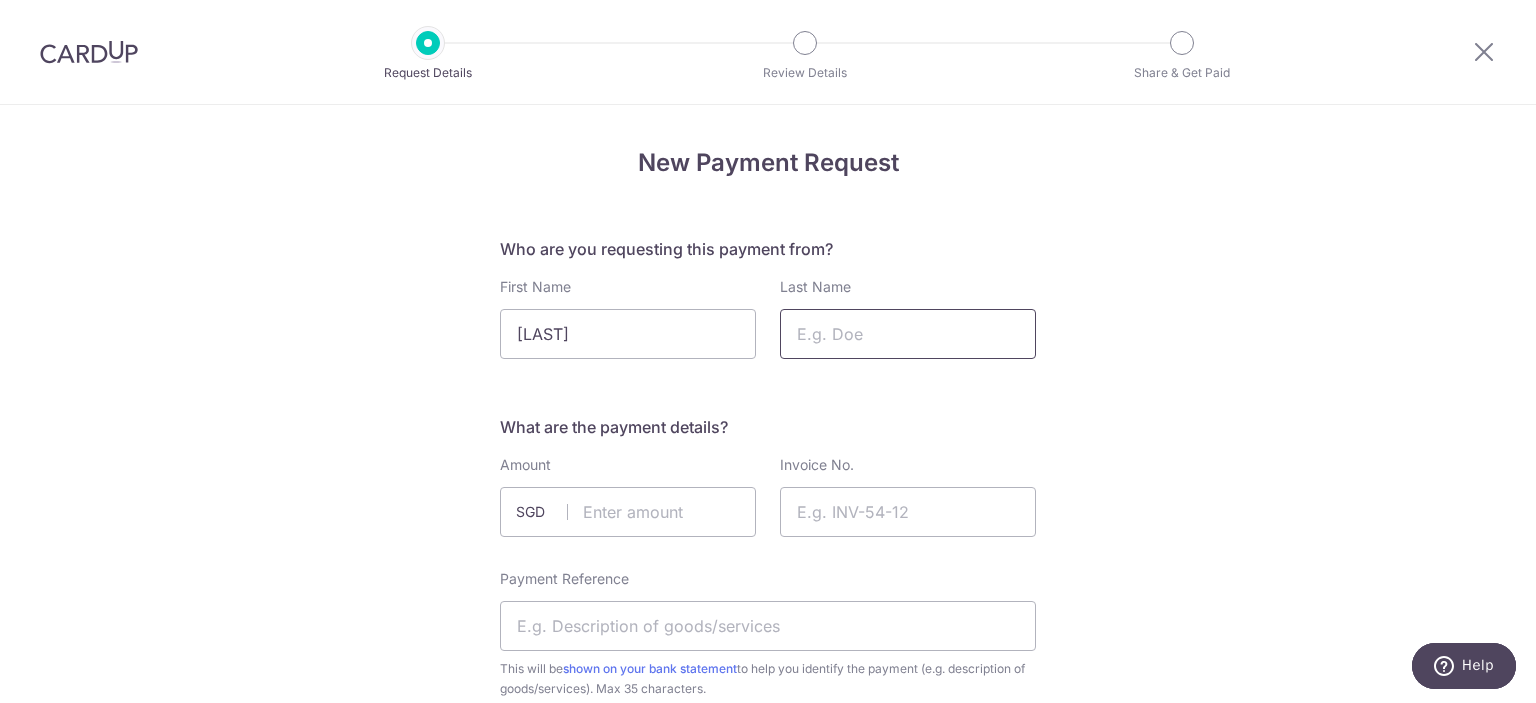click on "Last Name" at bounding box center (908, 334) 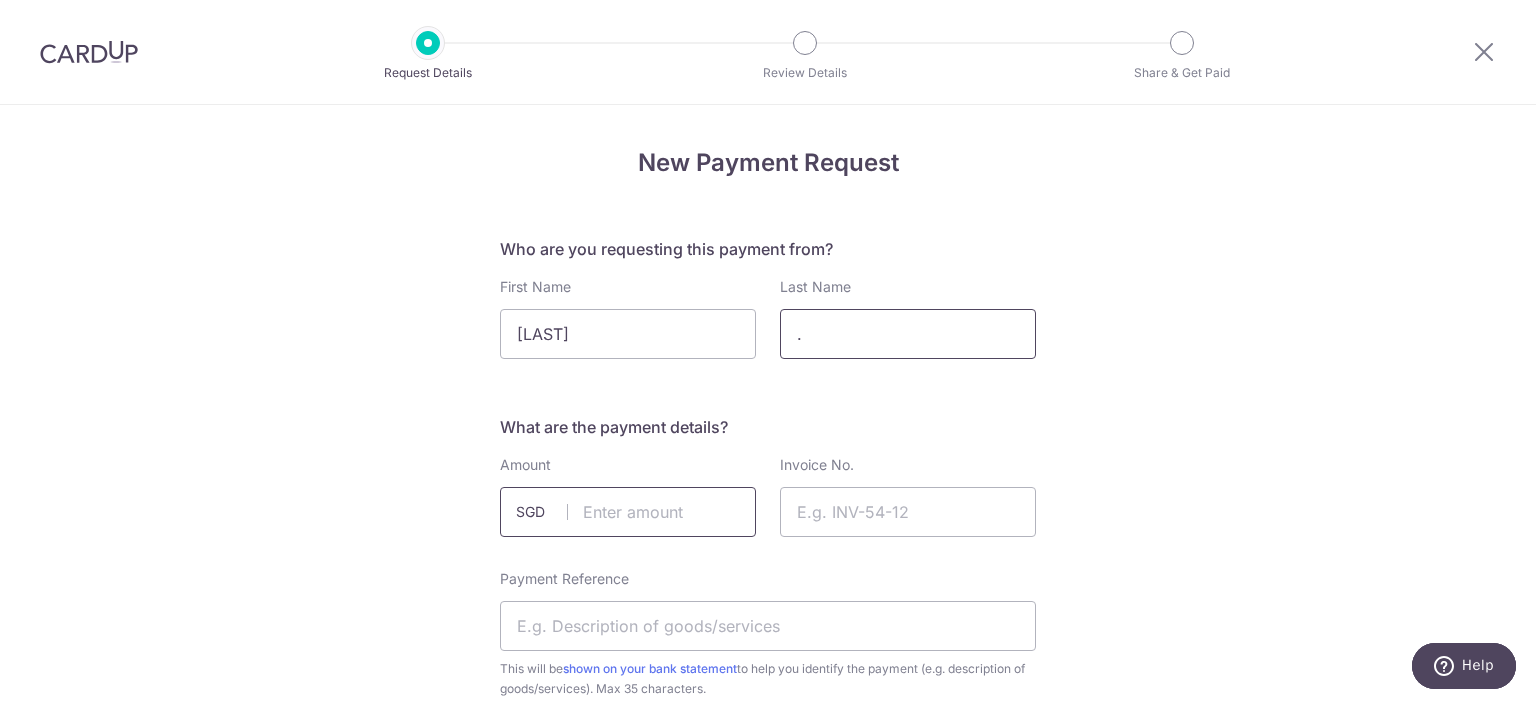type on "." 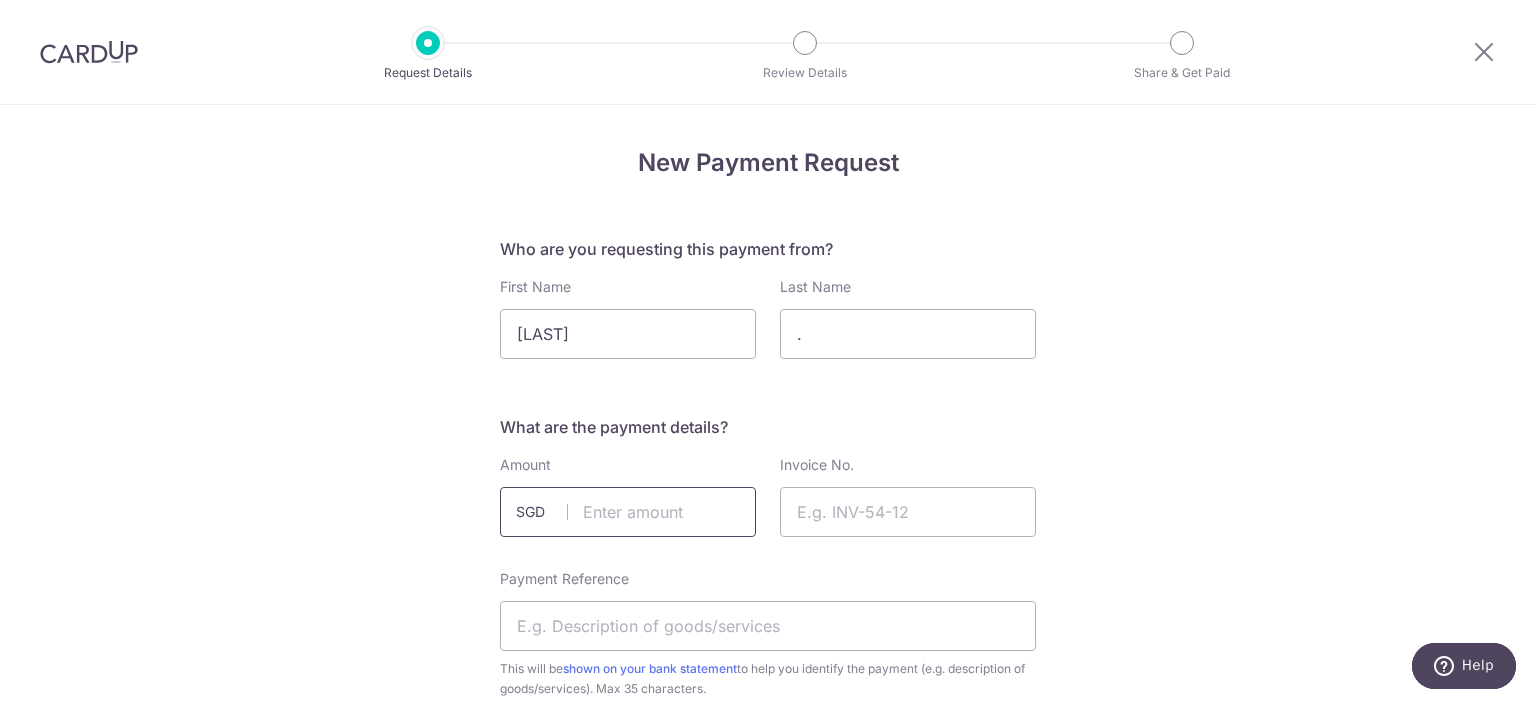 click at bounding box center [628, 512] 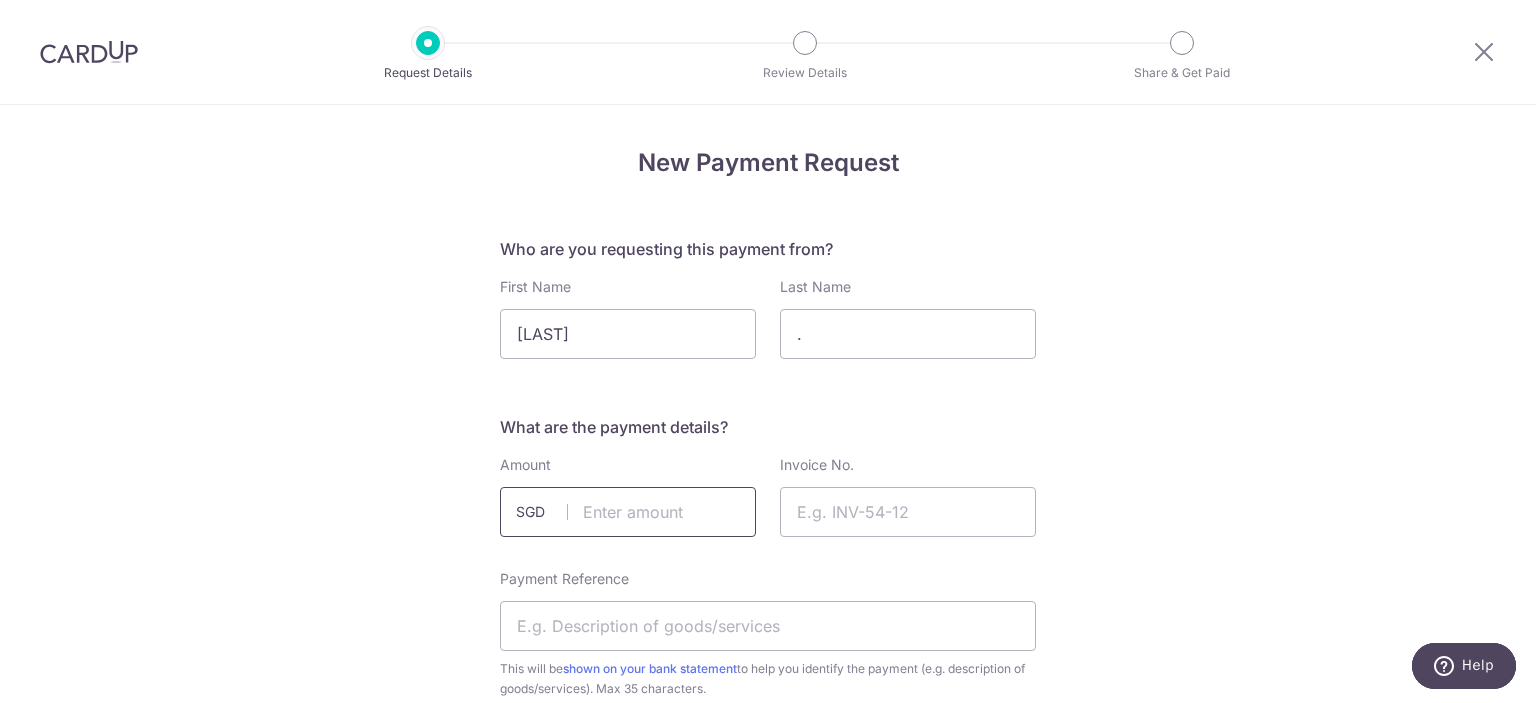 click at bounding box center [628, 512] 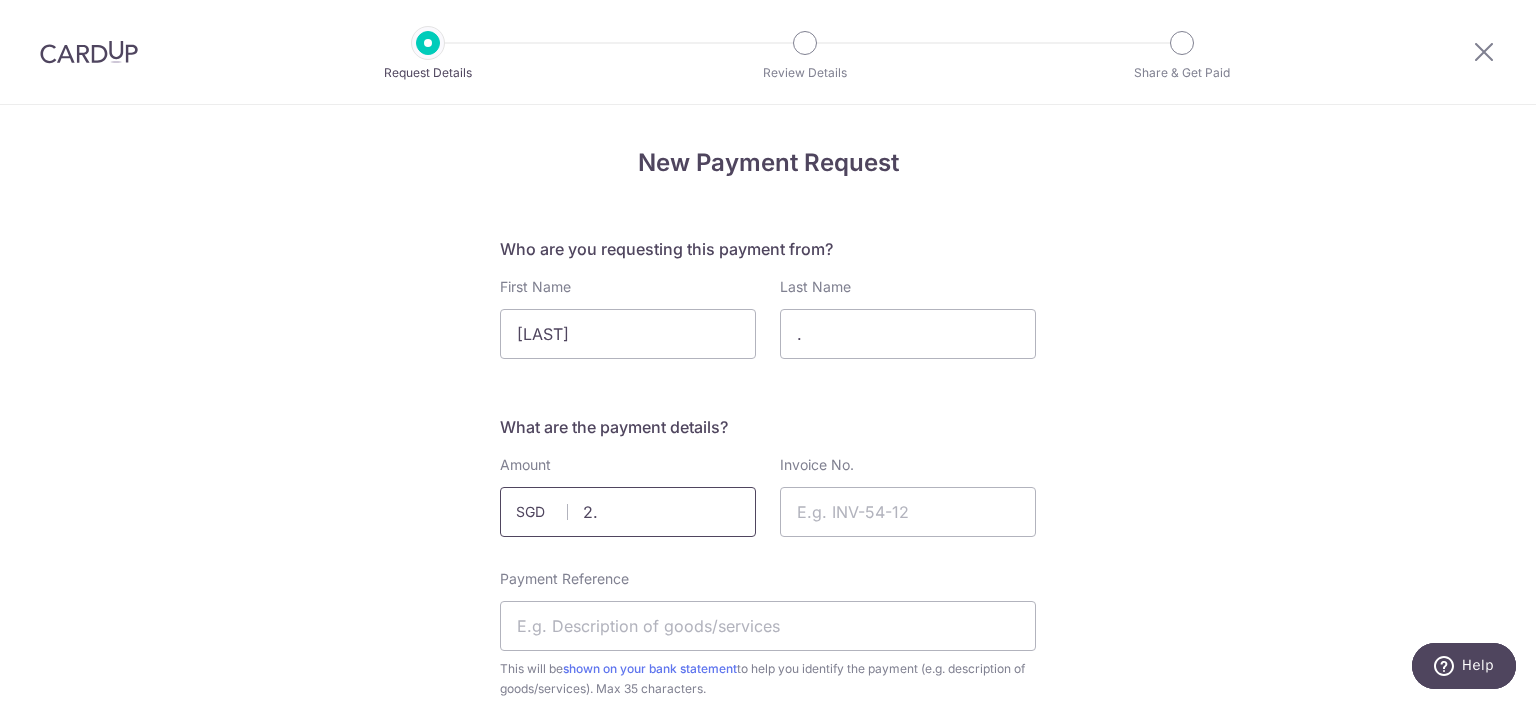 type on "2" 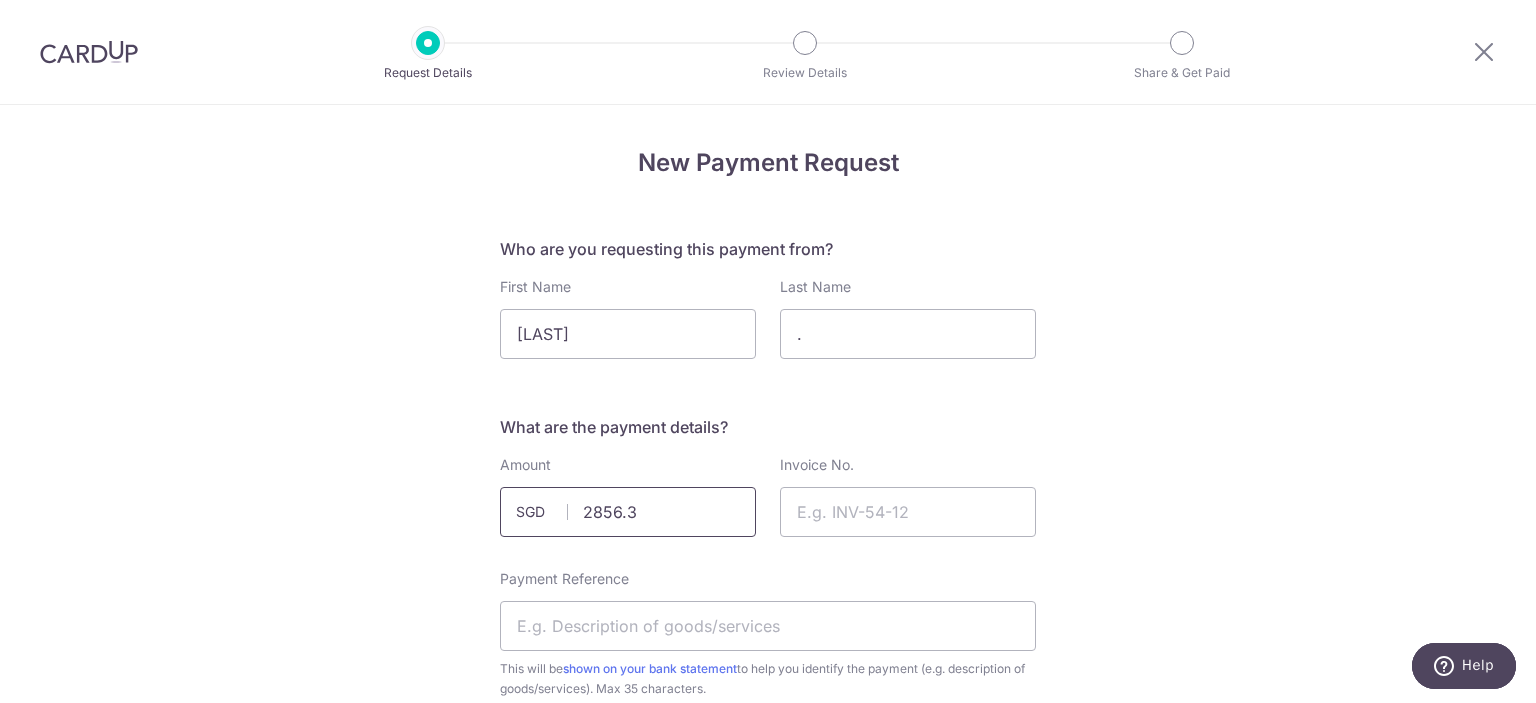 type on "2856.35" 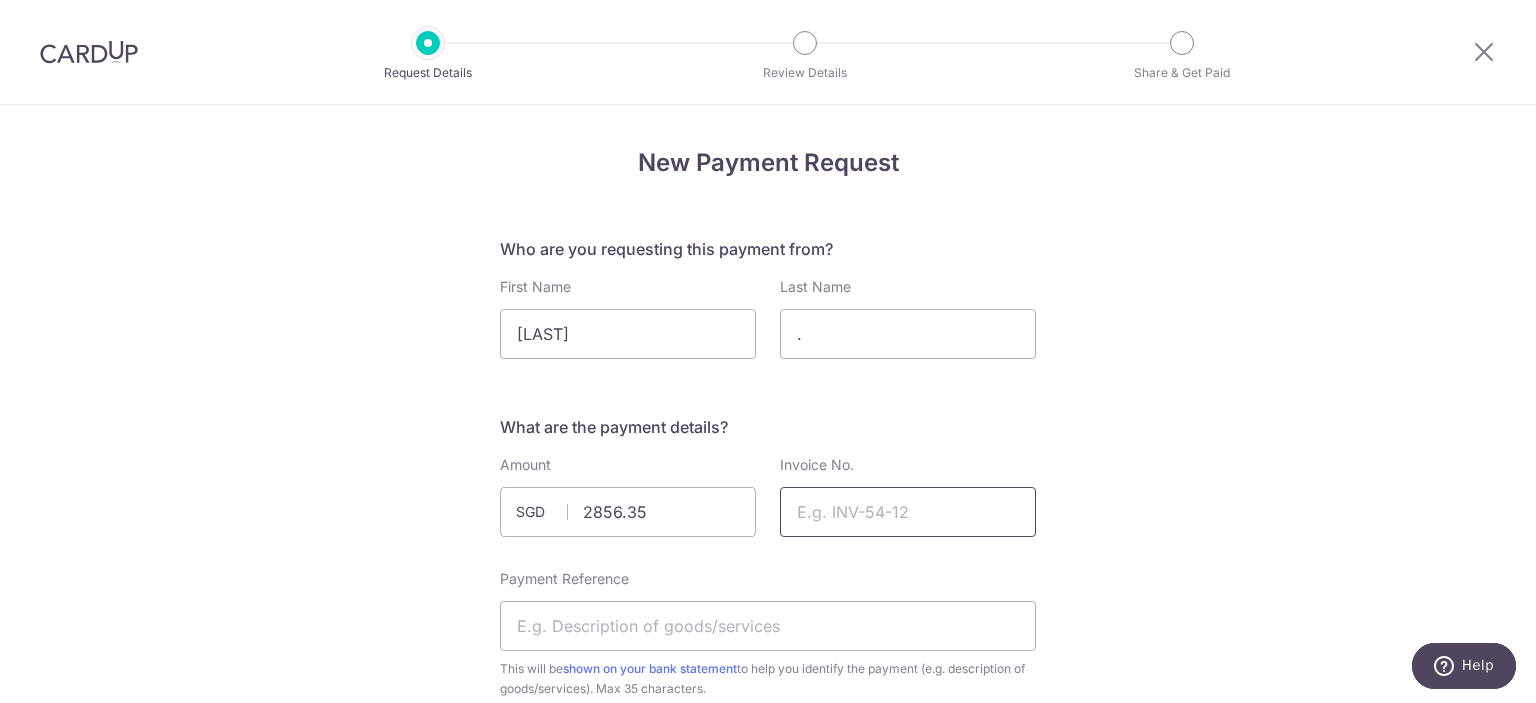 click on "Invoice No." at bounding box center [908, 512] 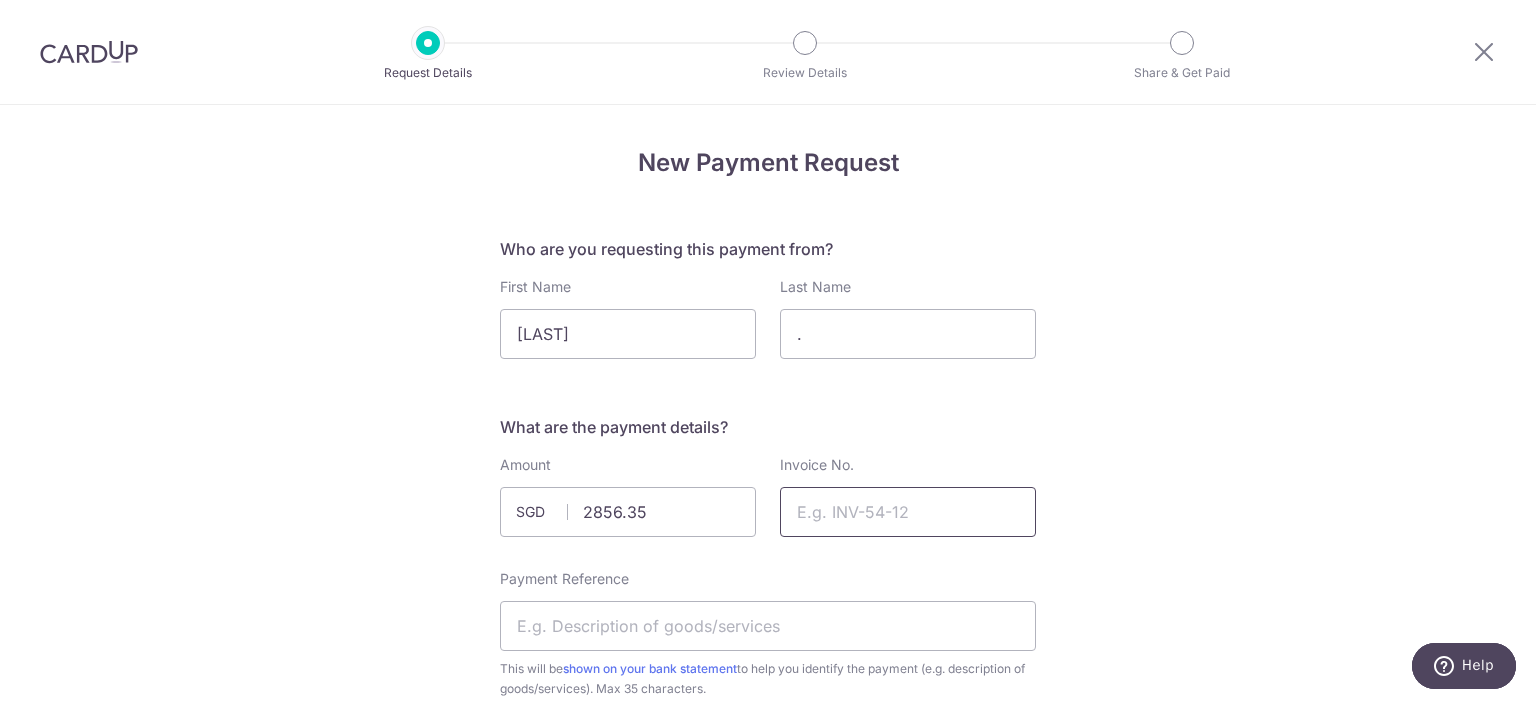 click on "Invoice No." at bounding box center (908, 512) 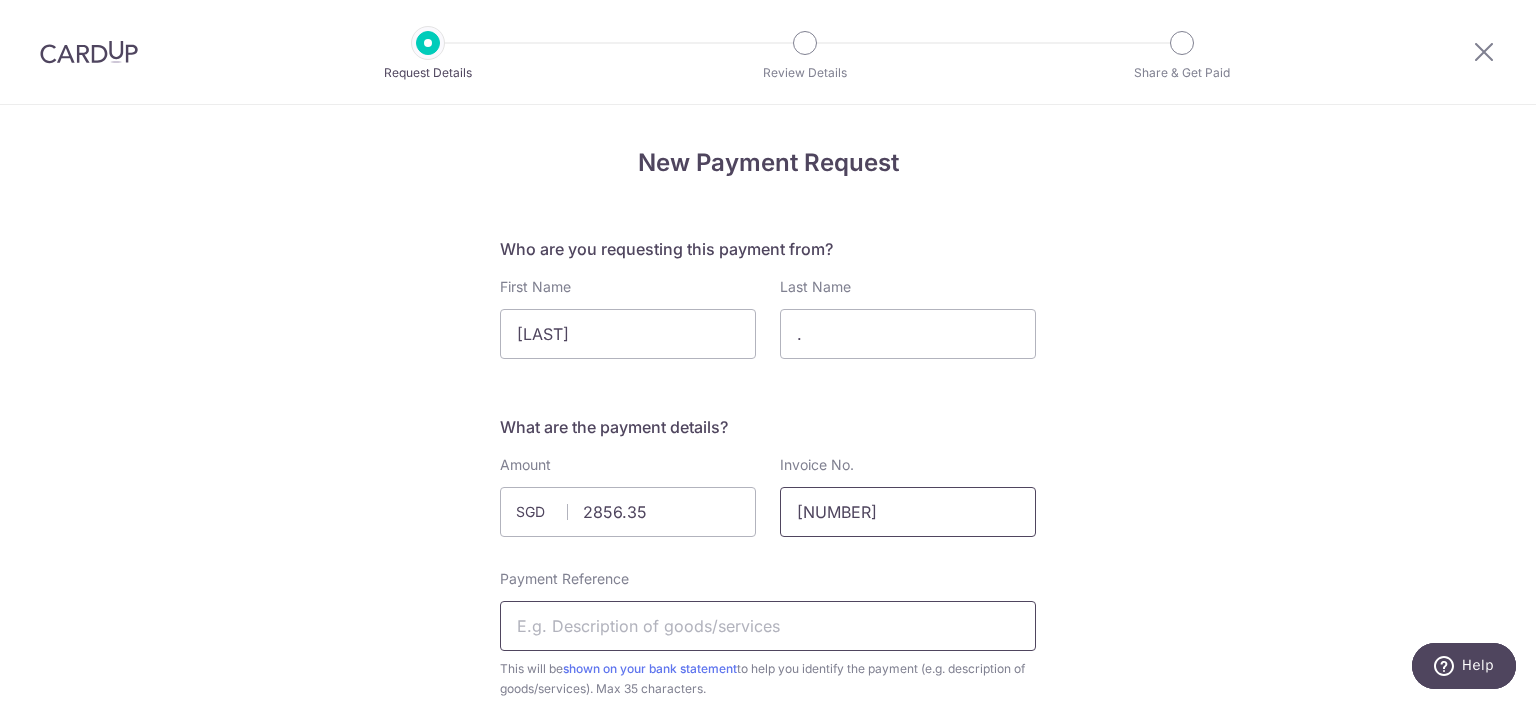 type on "20250008013" 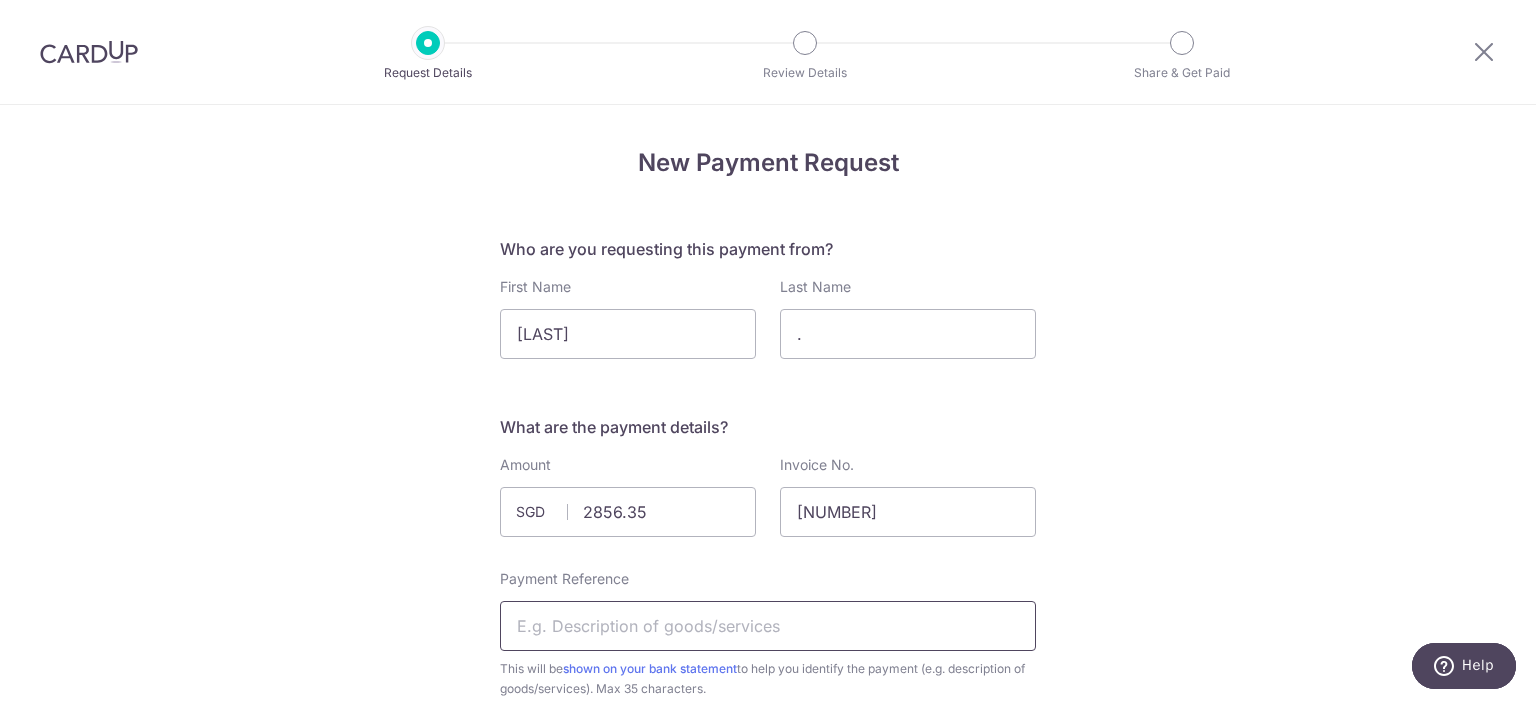 click on "Payment Reference" at bounding box center (768, 626) 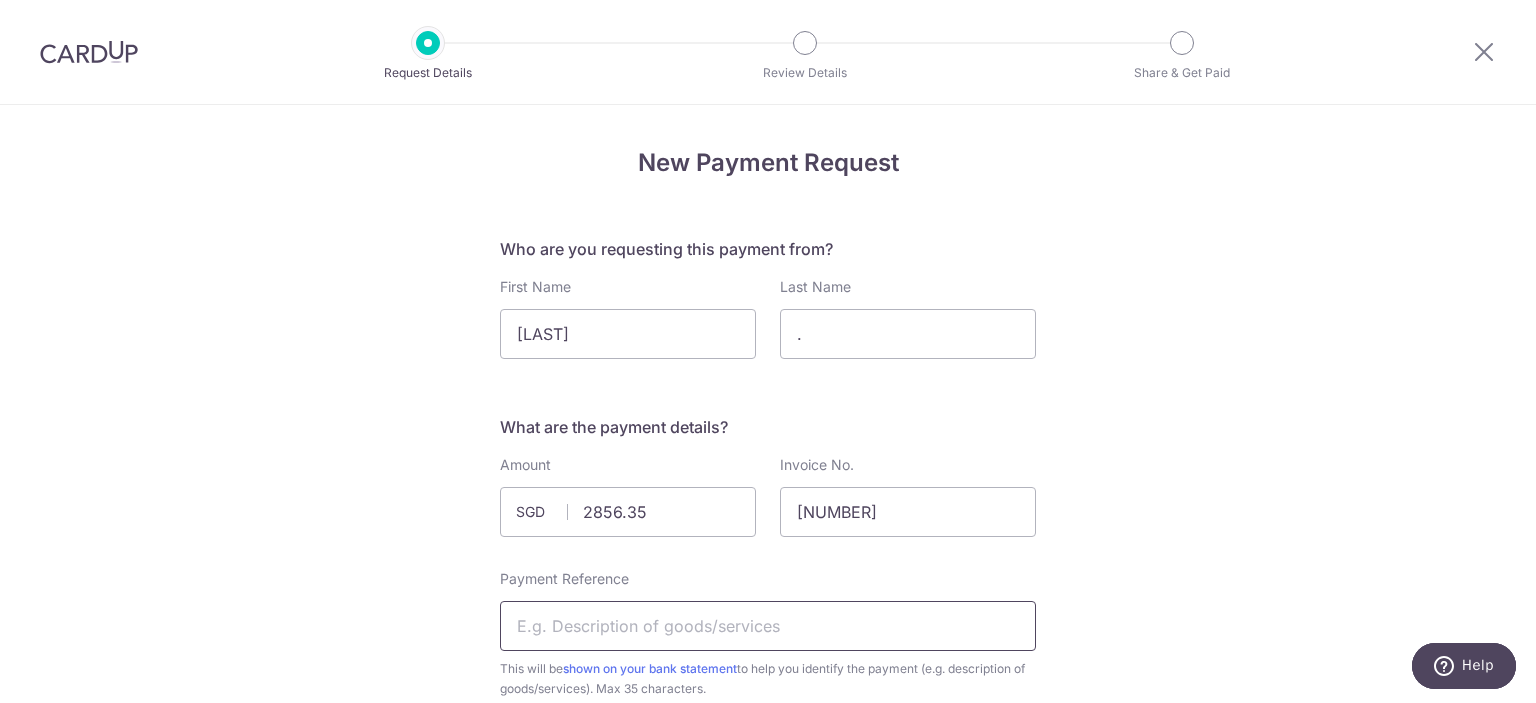 click on "Payment Reference
This will be  shown on your bank statement  to help you identify the payment (e.g. description of goods/services). Max 35 characters." at bounding box center (768, 634) 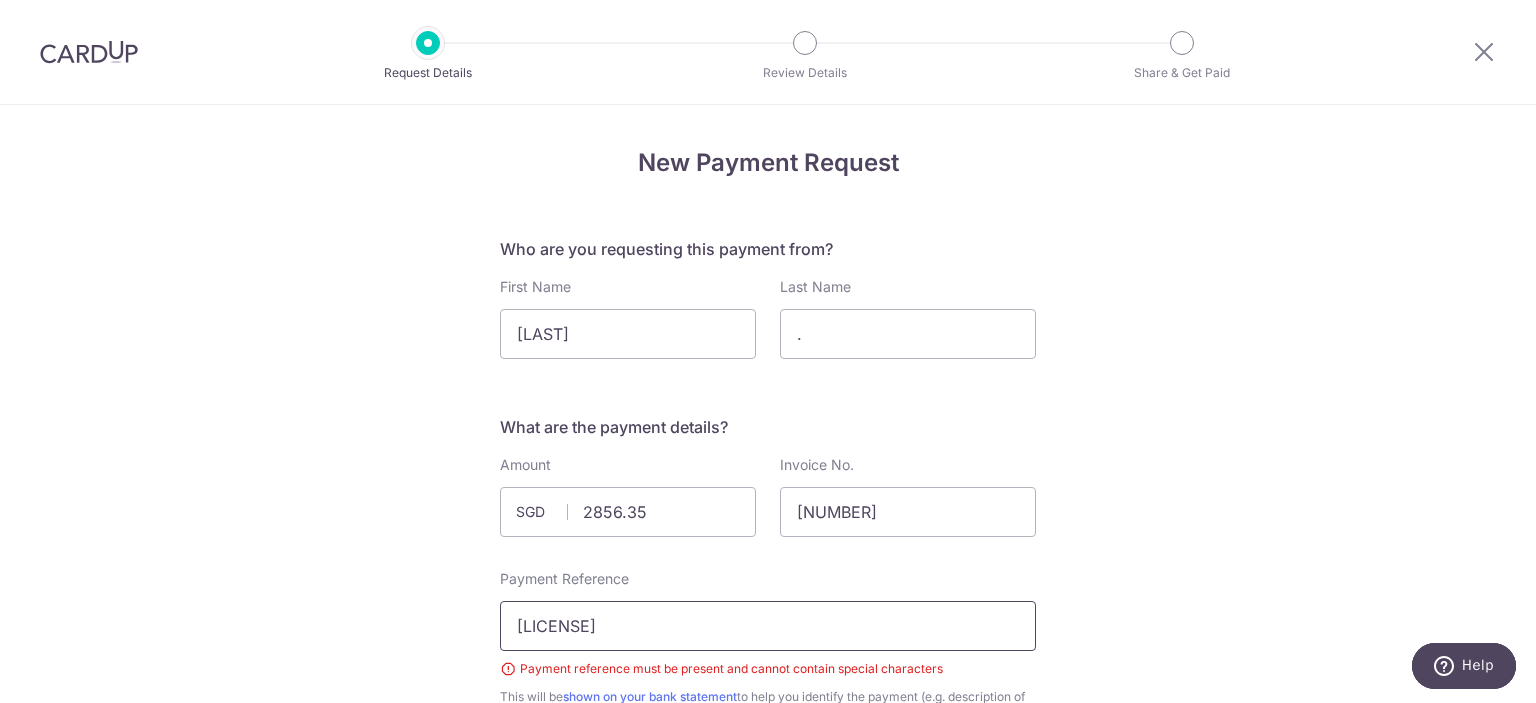 click on "'SKH 5246 E" at bounding box center (768, 626) 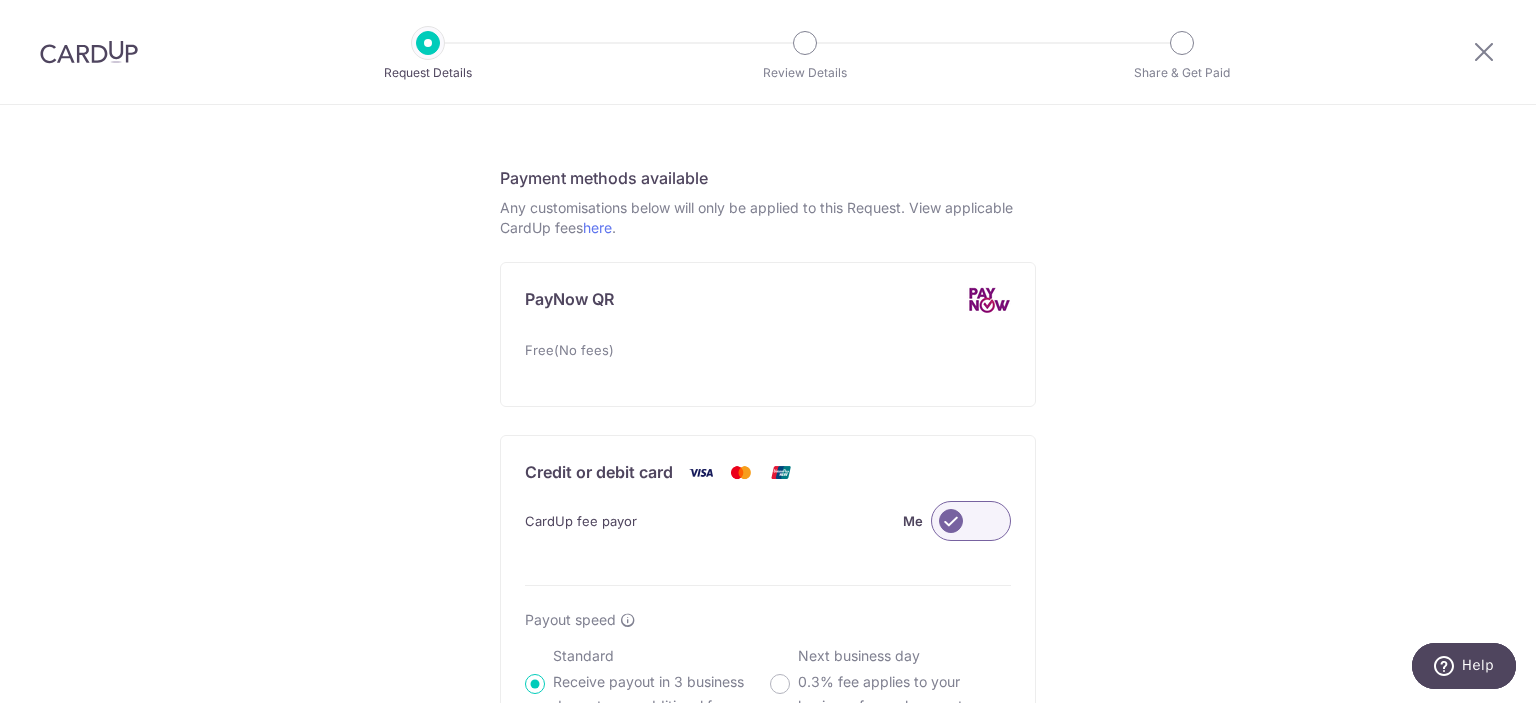 scroll, scrollTop: 1200, scrollLeft: 0, axis: vertical 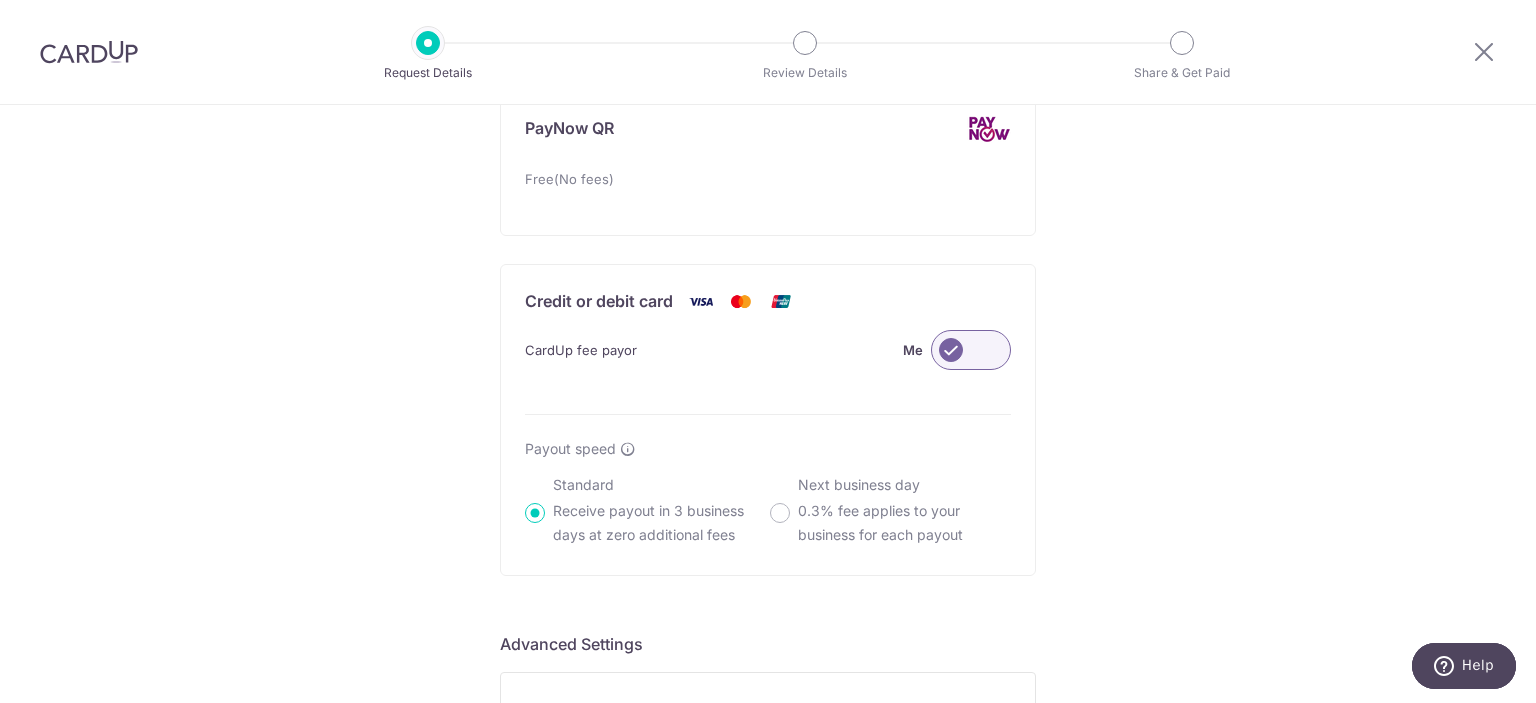 type on "SKH 5246 E" 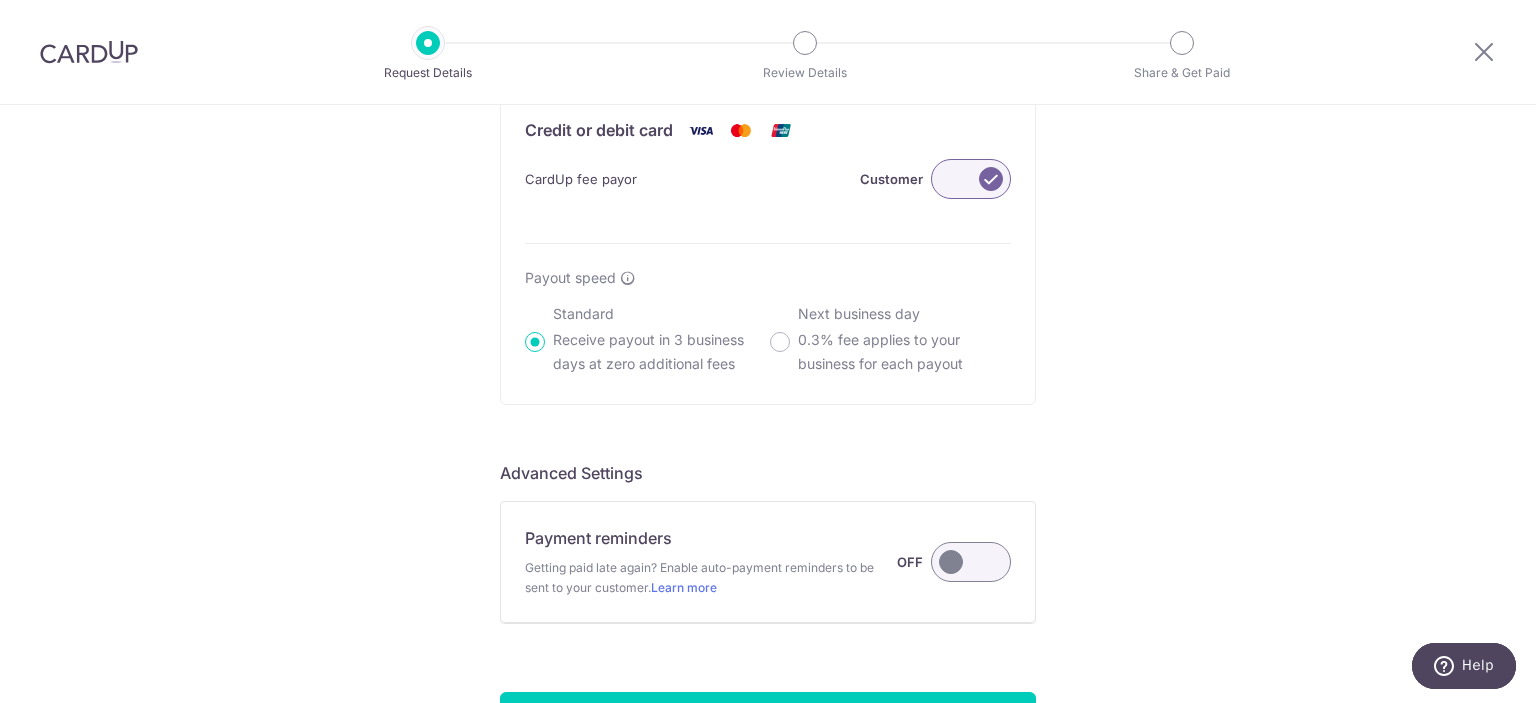 scroll, scrollTop: 1552, scrollLeft: 0, axis: vertical 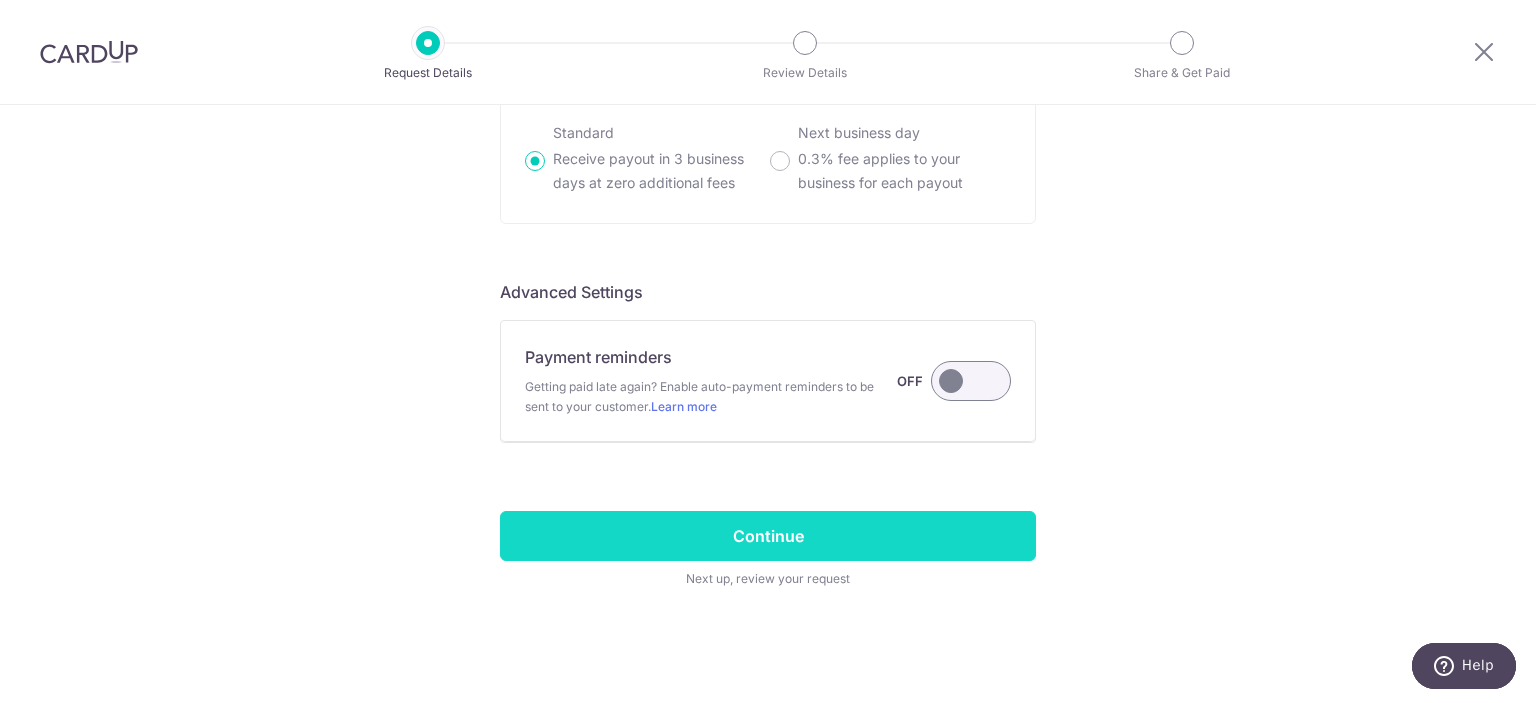 click on "Continue" at bounding box center [768, 536] 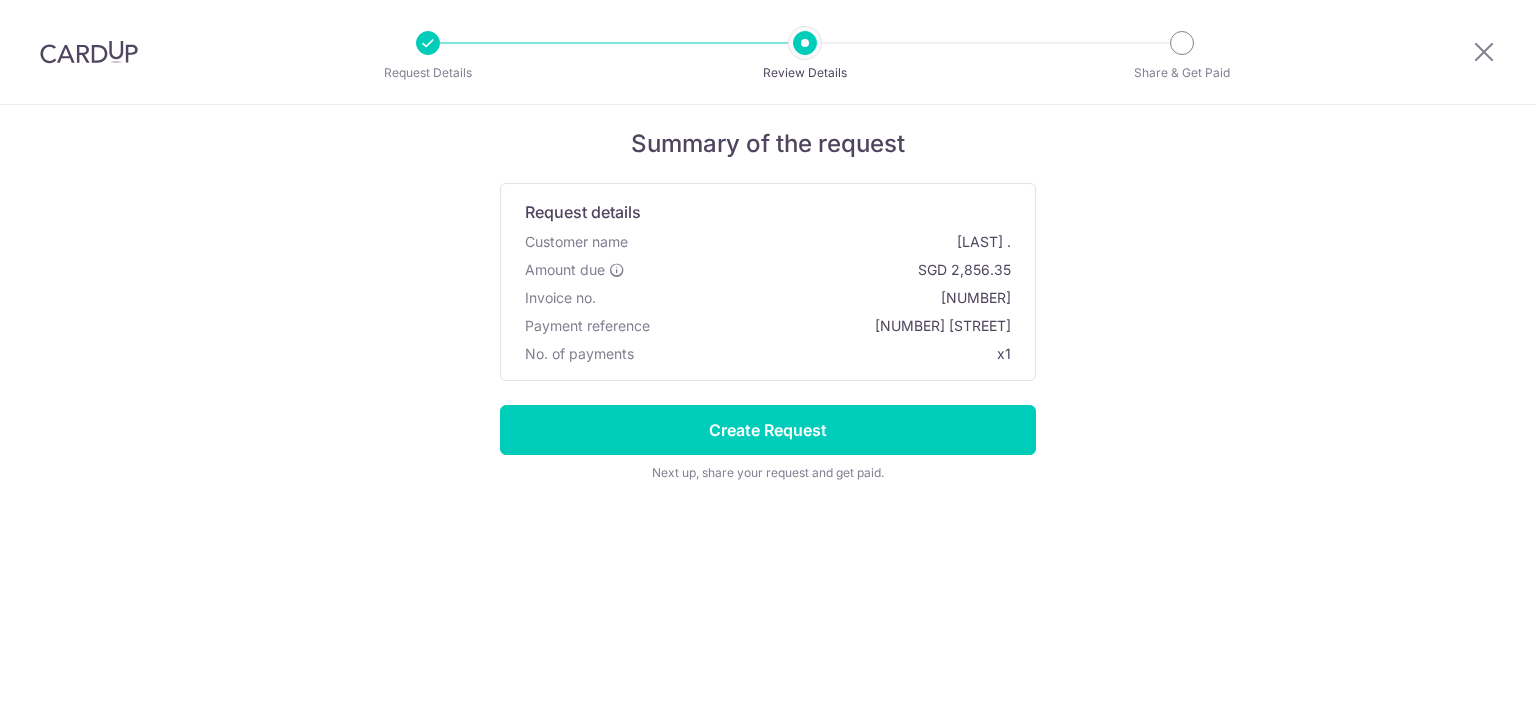 scroll, scrollTop: 0, scrollLeft: 0, axis: both 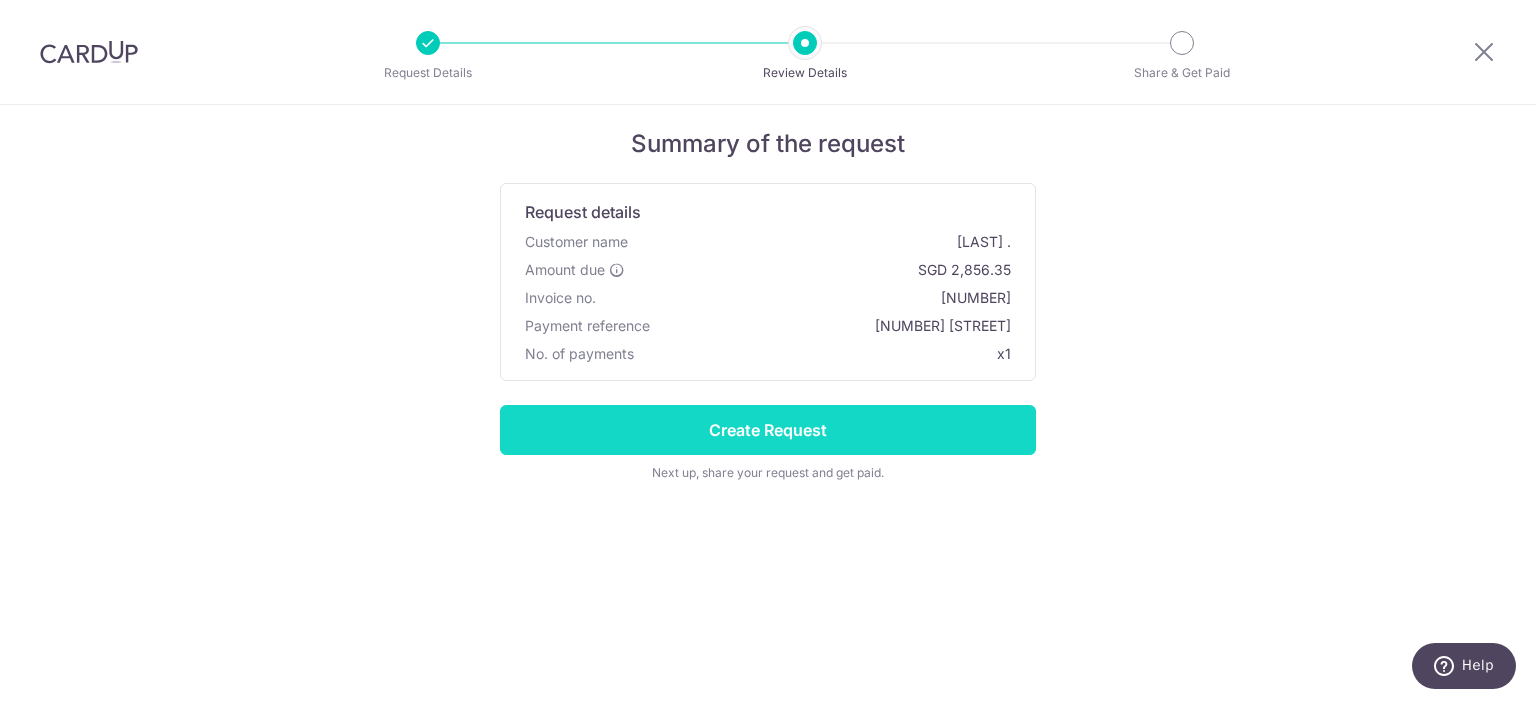 click on "Create Request" at bounding box center (768, 430) 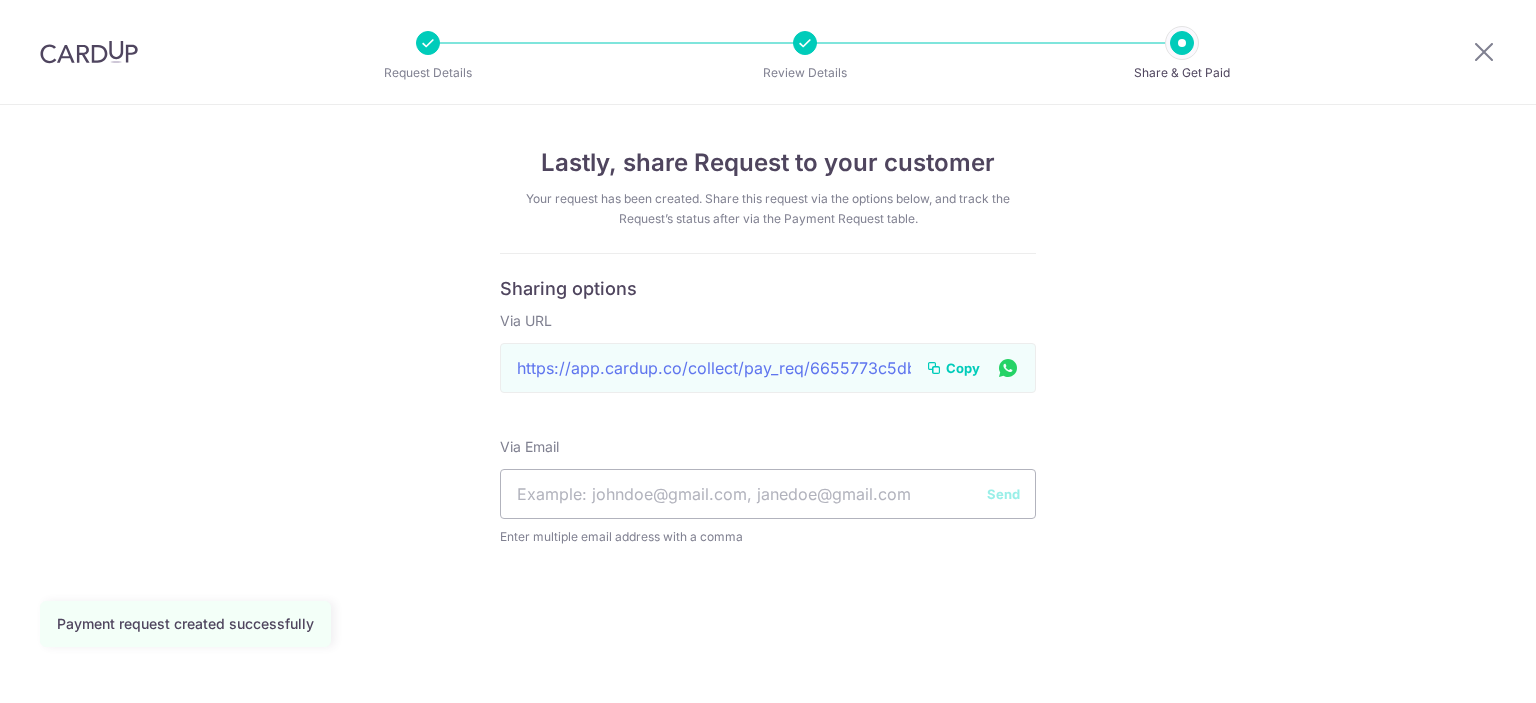 scroll, scrollTop: 0, scrollLeft: 0, axis: both 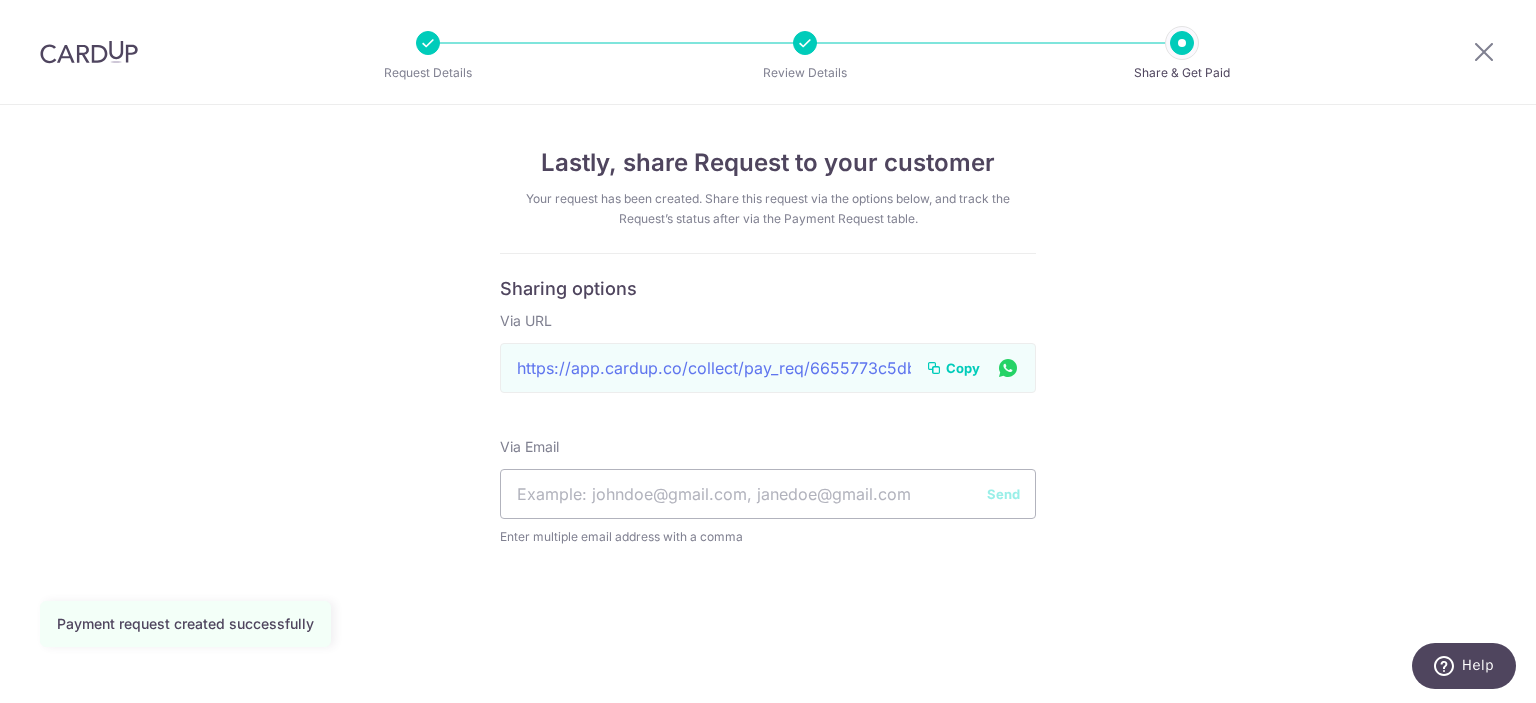 click on "Copy" at bounding box center (963, 368) 